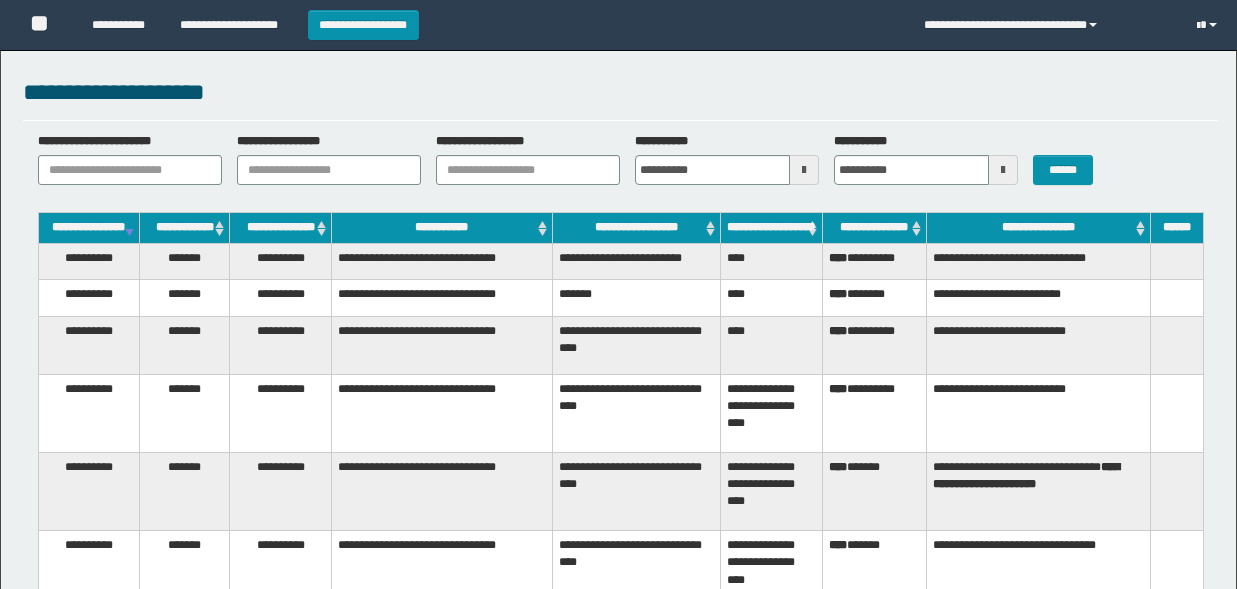 scroll, scrollTop: 0, scrollLeft: 0, axis: both 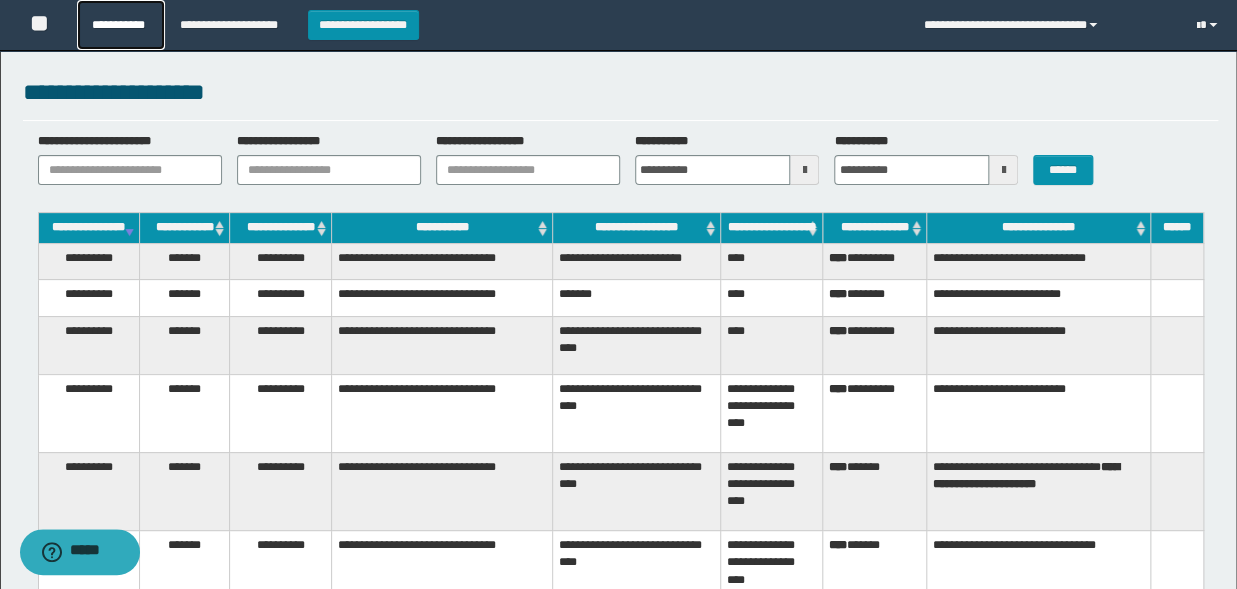 click on "**********" at bounding box center [121, 25] 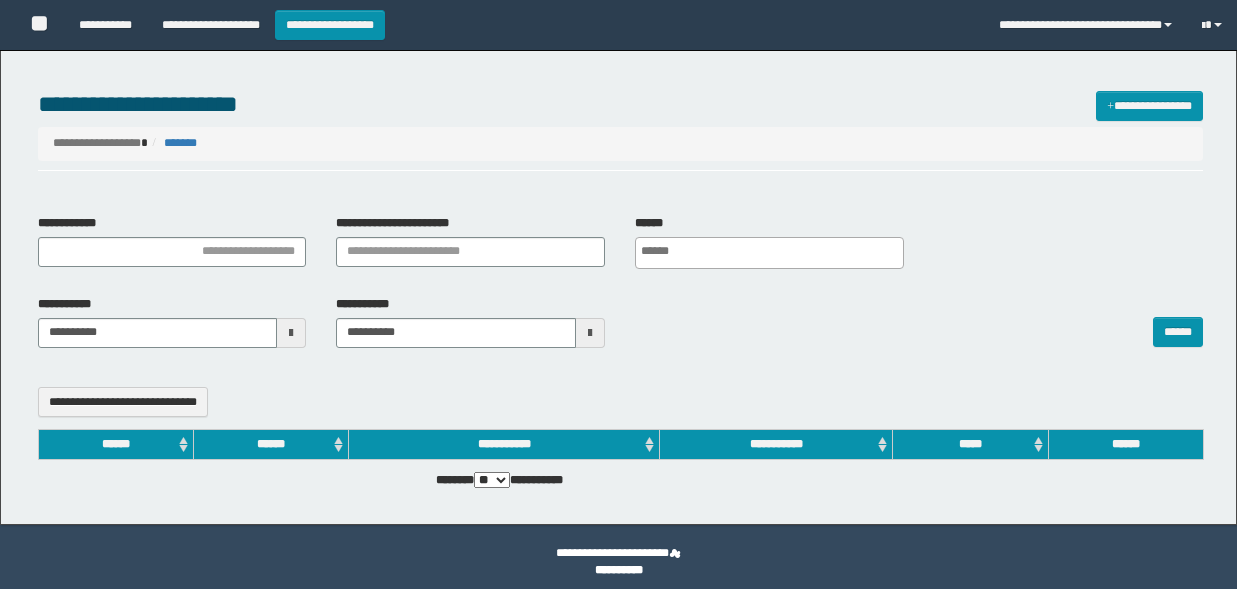 select 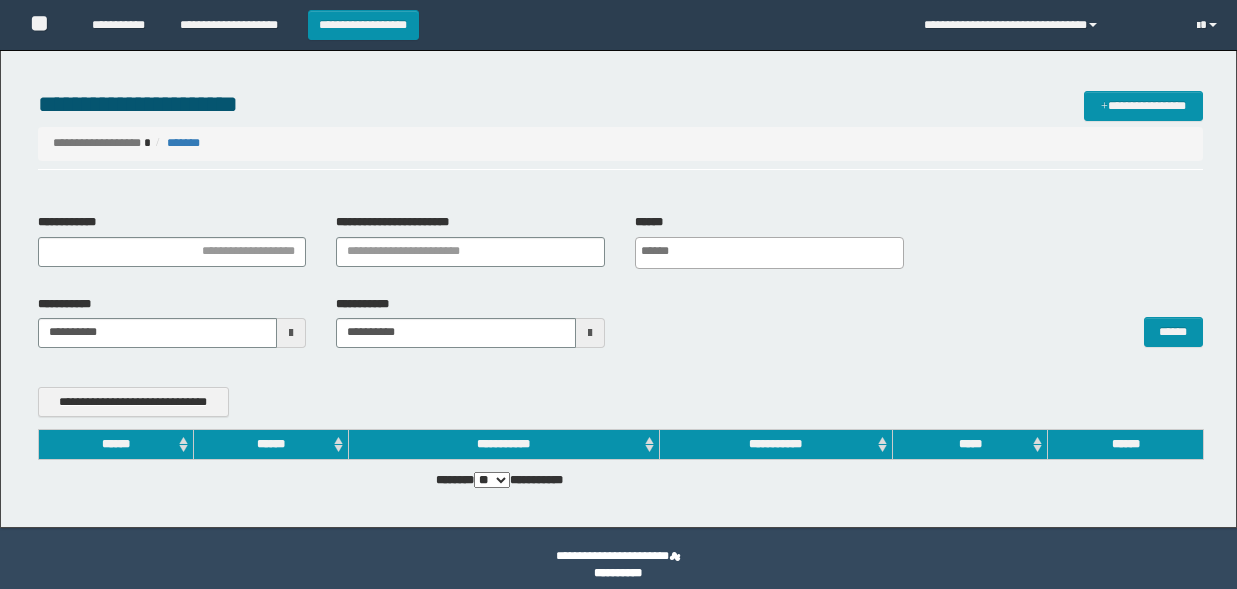 scroll, scrollTop: 0, scrollLeft: 0, axis: both 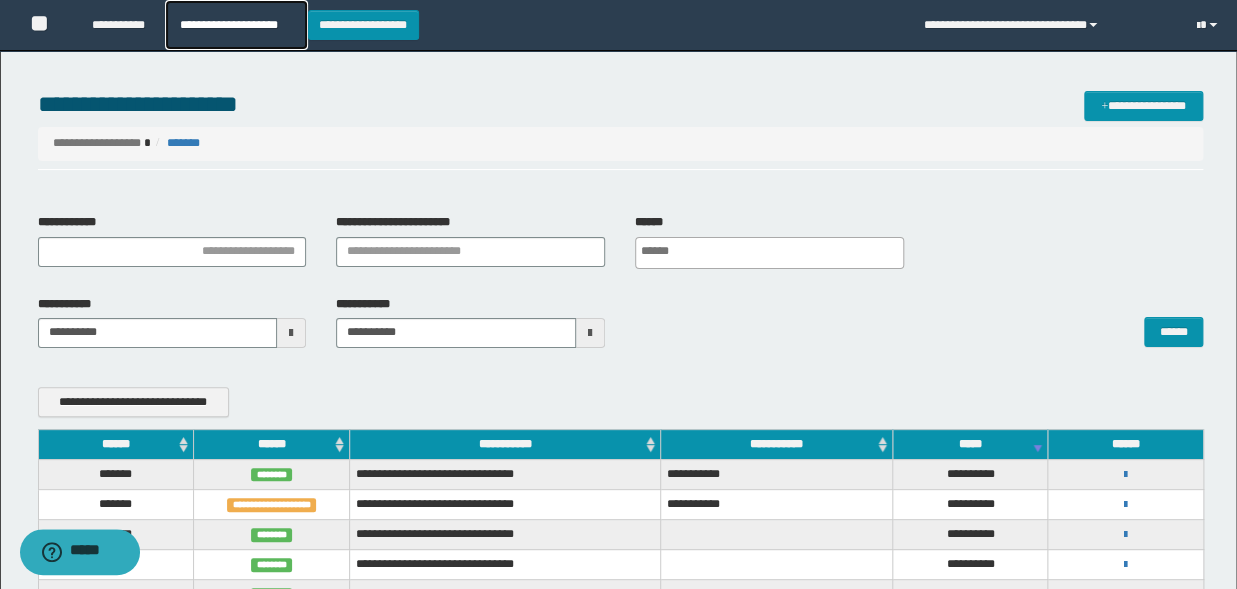 click on "**********" at bounding box center [236, 25] 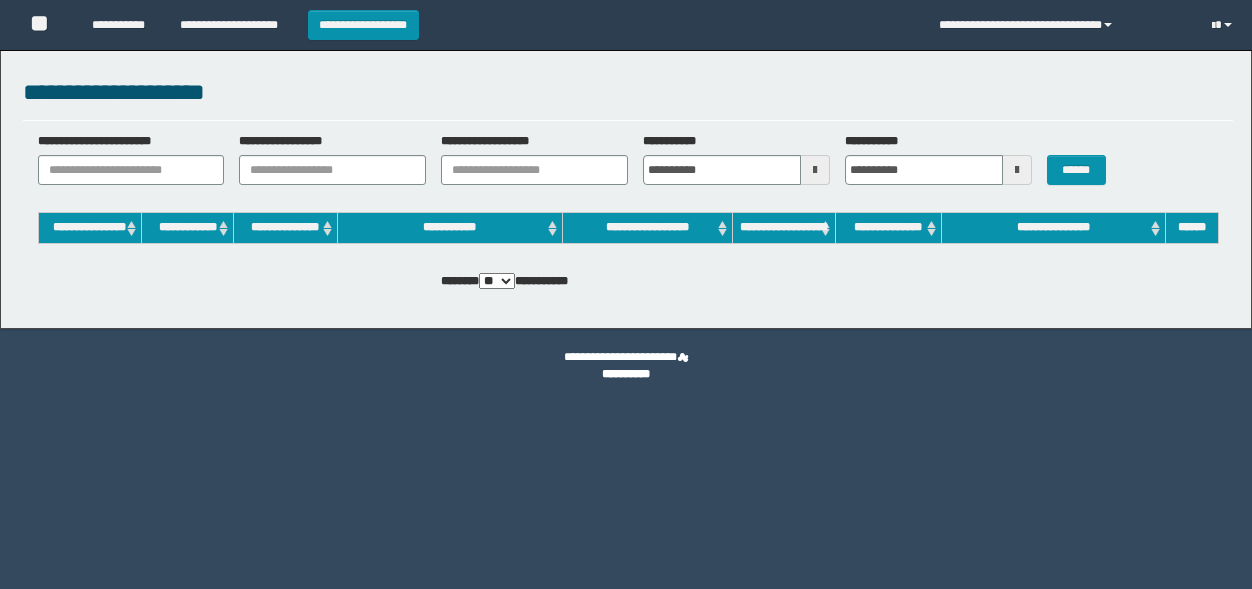 scroll, scrollTop: 0, scrollLeft: 0, axis: both 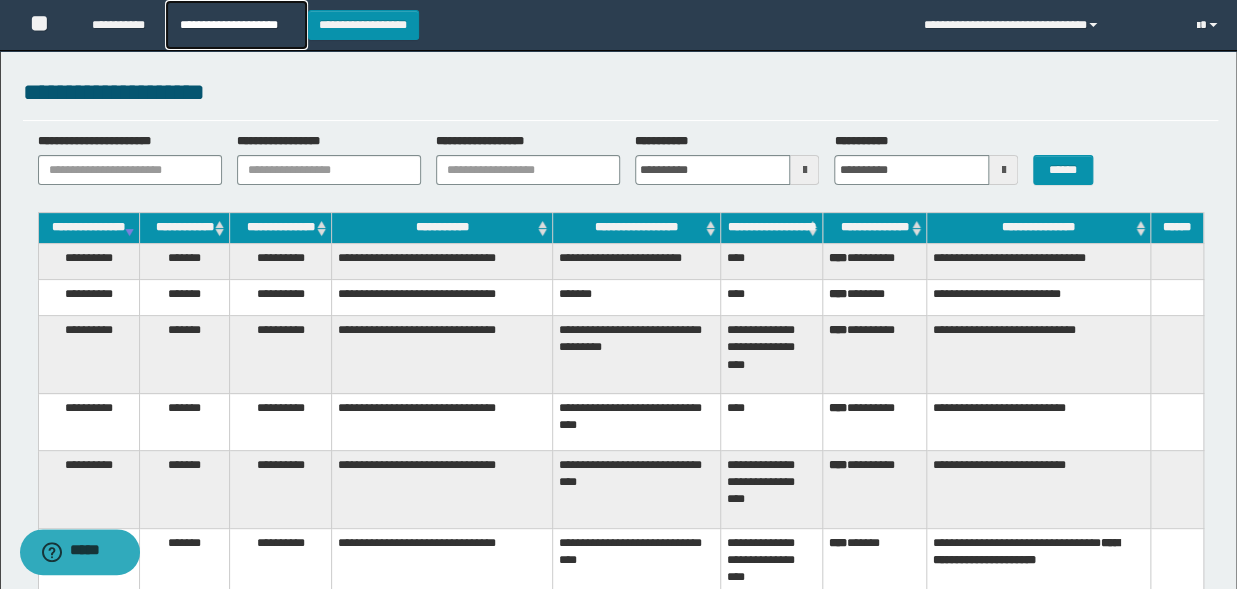 click on "**********" at bounding box center [236, 25] 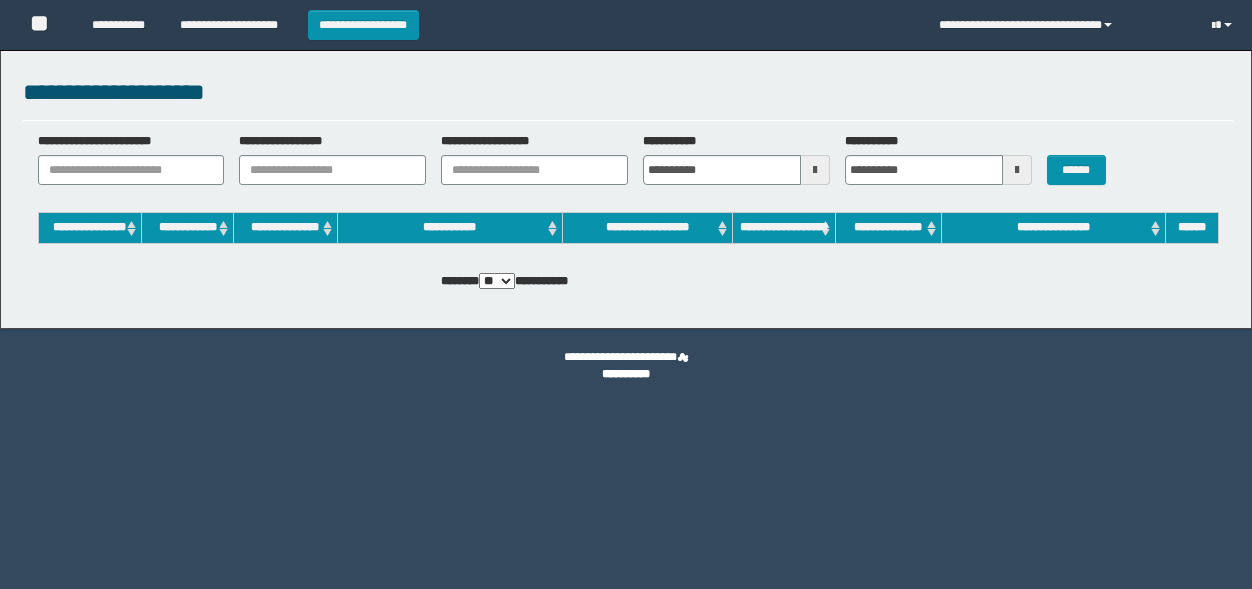 scroll, scrollTop: 0, scrollLeft: 0, axis: both 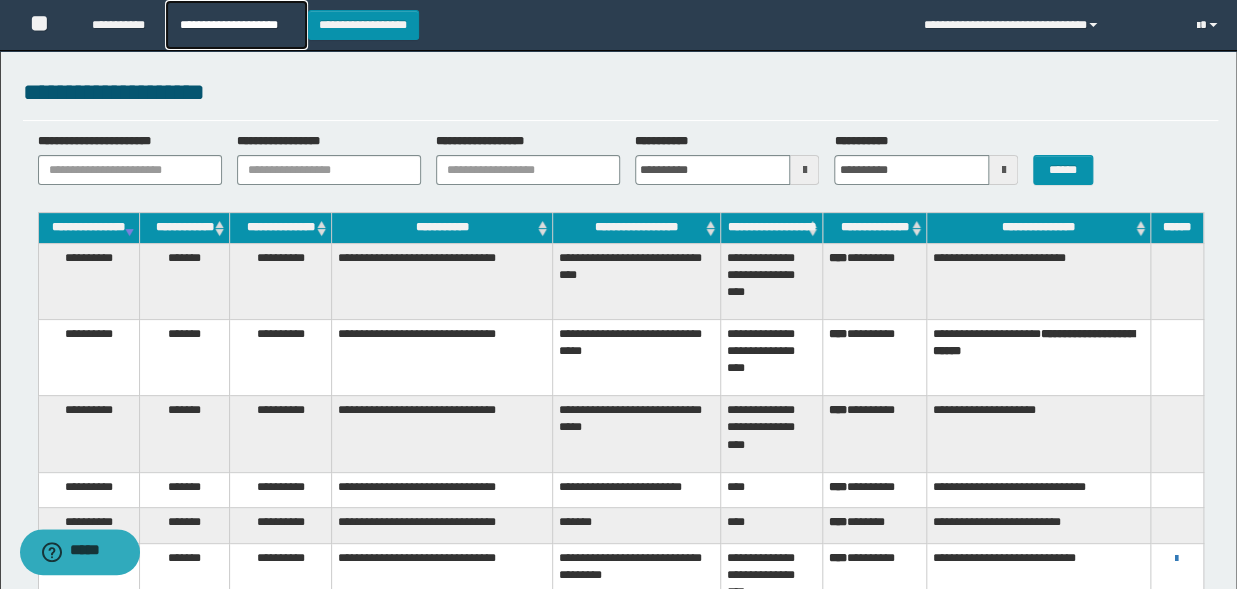 click on "**********" at bounding box center (236, 25) 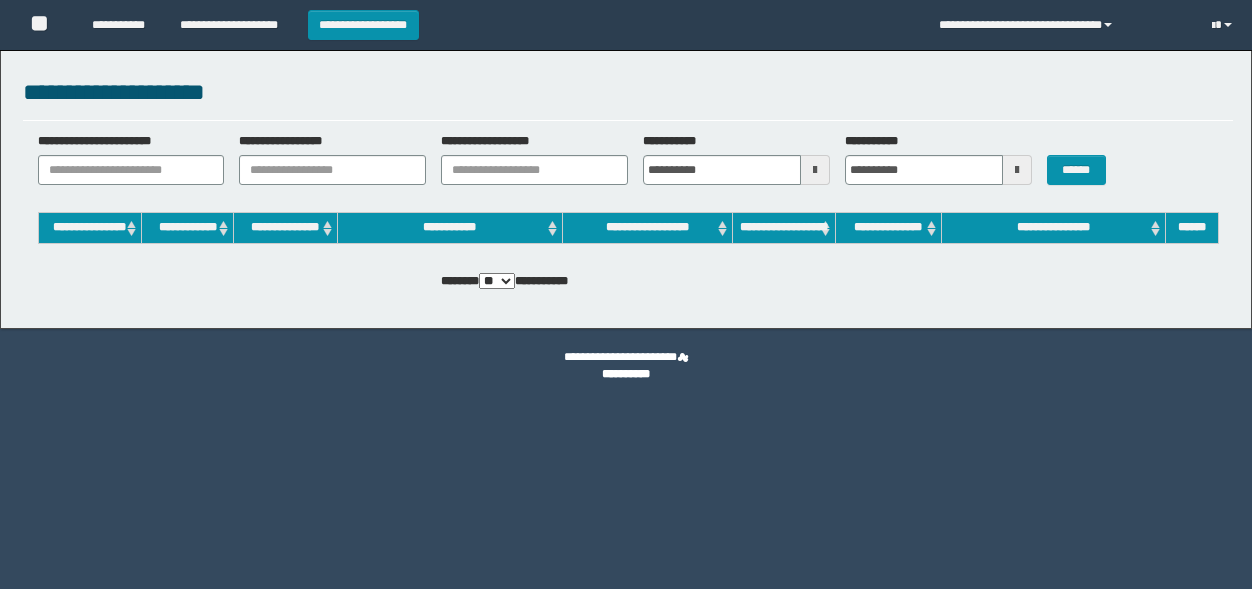 scroll, scrollTop: 0, scrollLeft: 0, axis: both 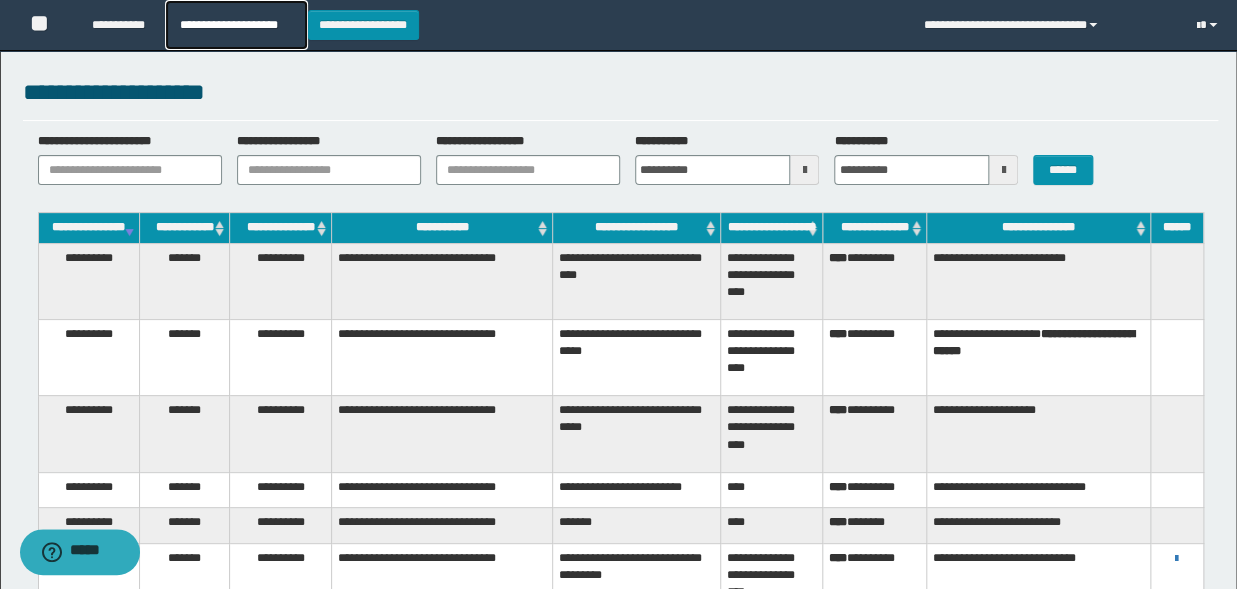 click on "**********" at bounding box center (236, 25) 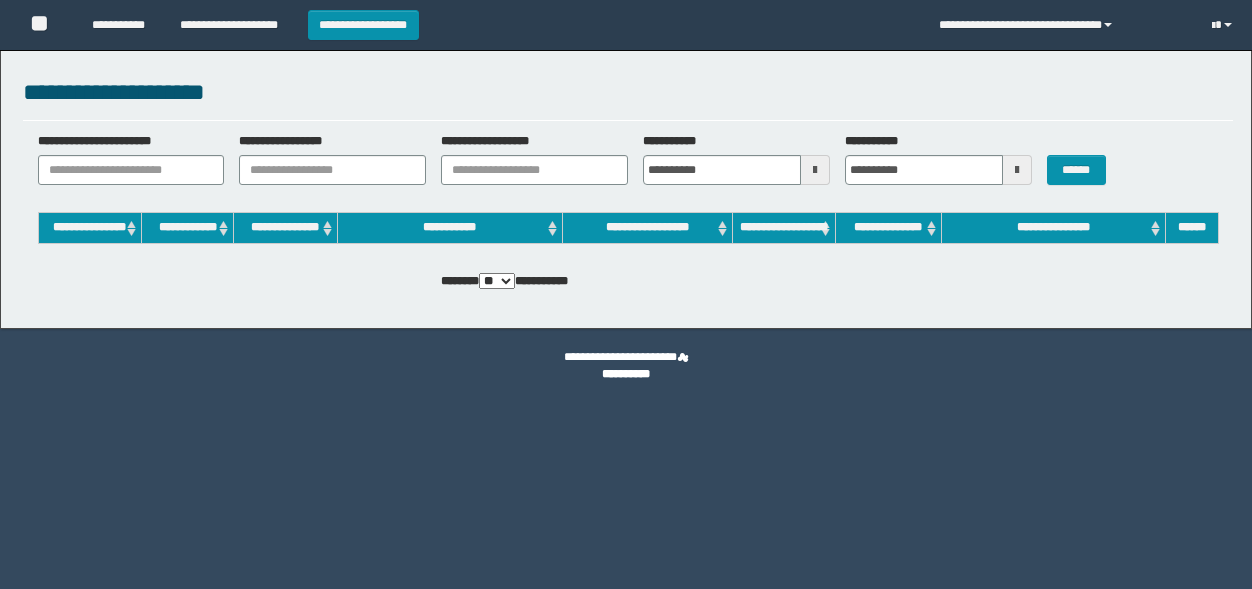 scroll, scrollTop: 0, scrollLeft: 0, axis: both 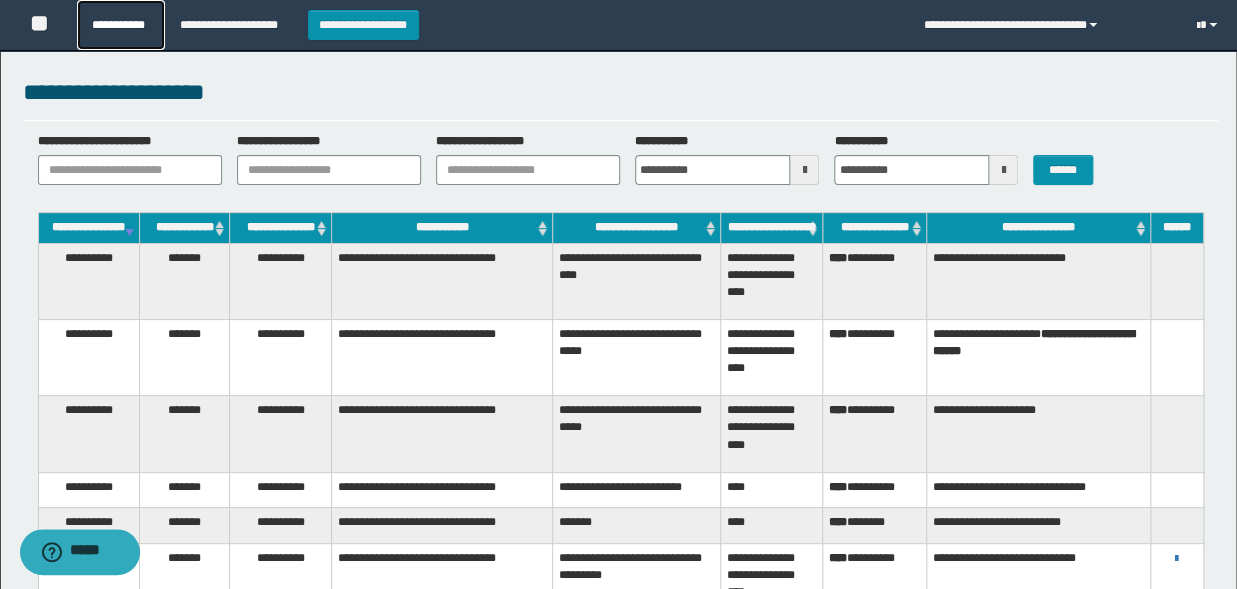 click on "**********" at bounding box center (121, 25) 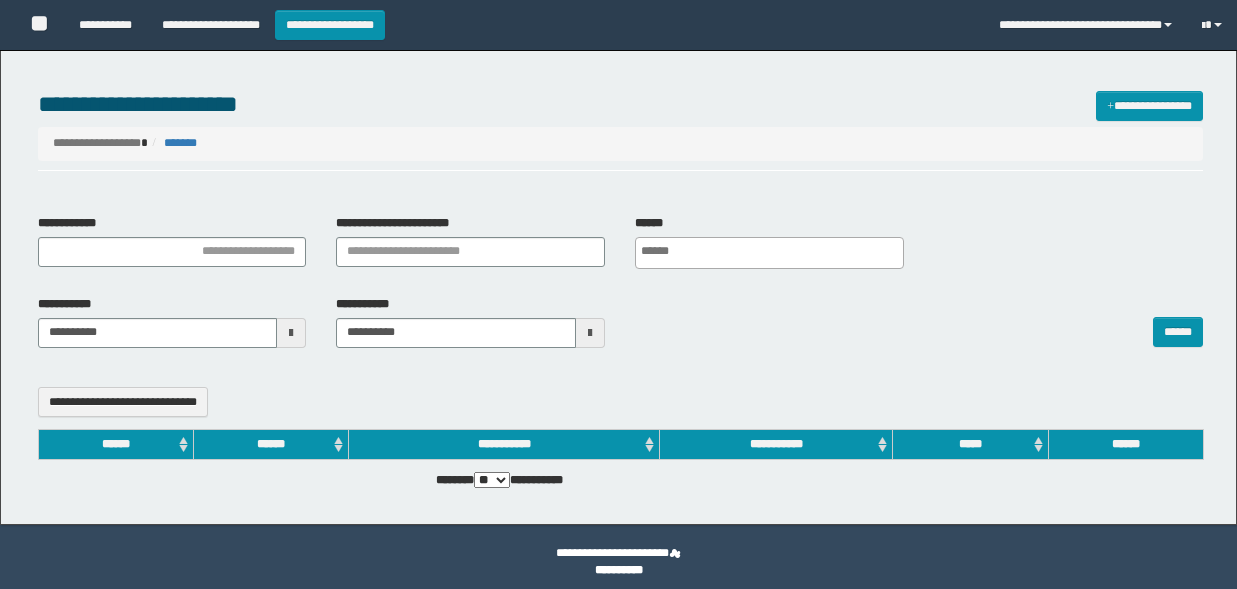 select 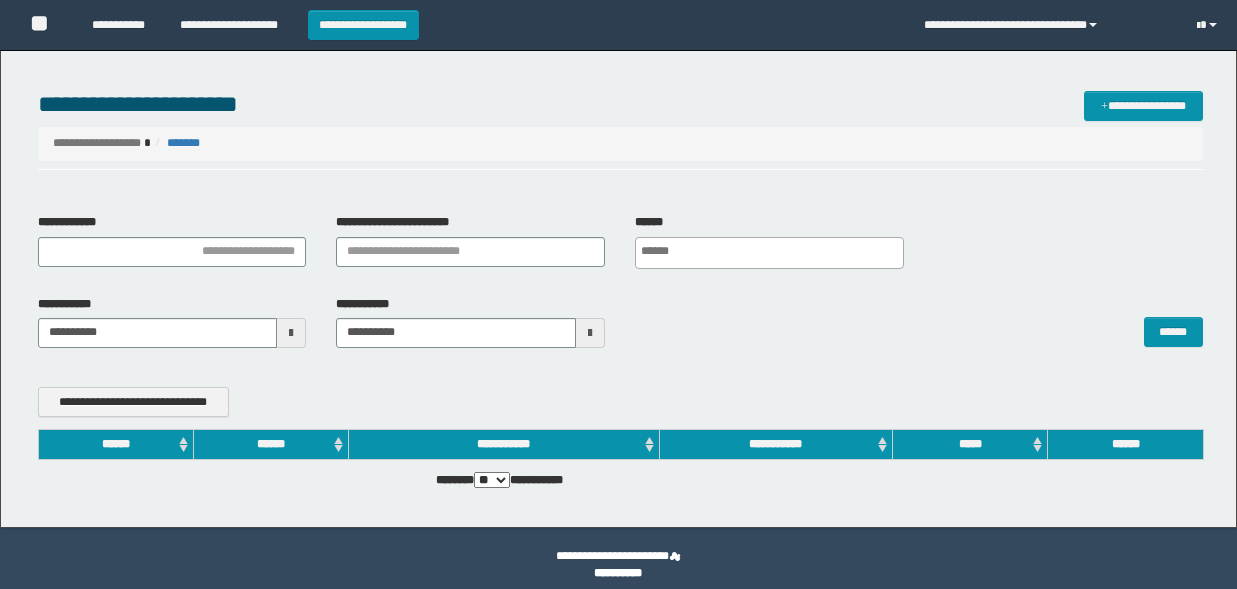 scroll, scrollTop: 0, scrollLeft: 0, axis: both 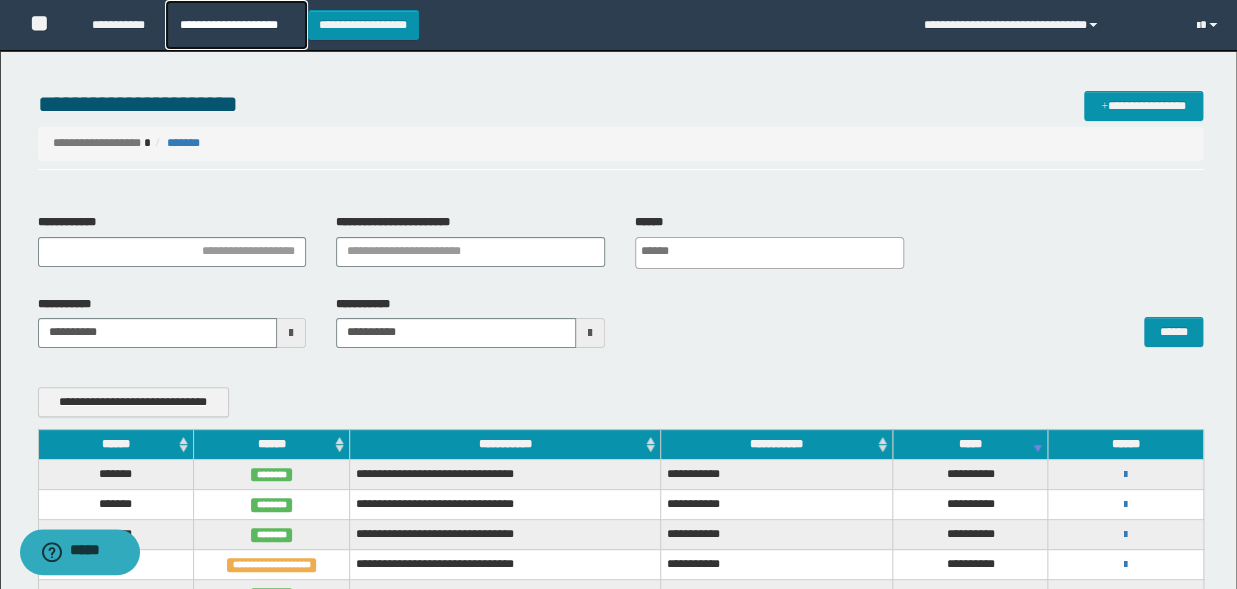 click on "**********" at bounding box center [236, 25] 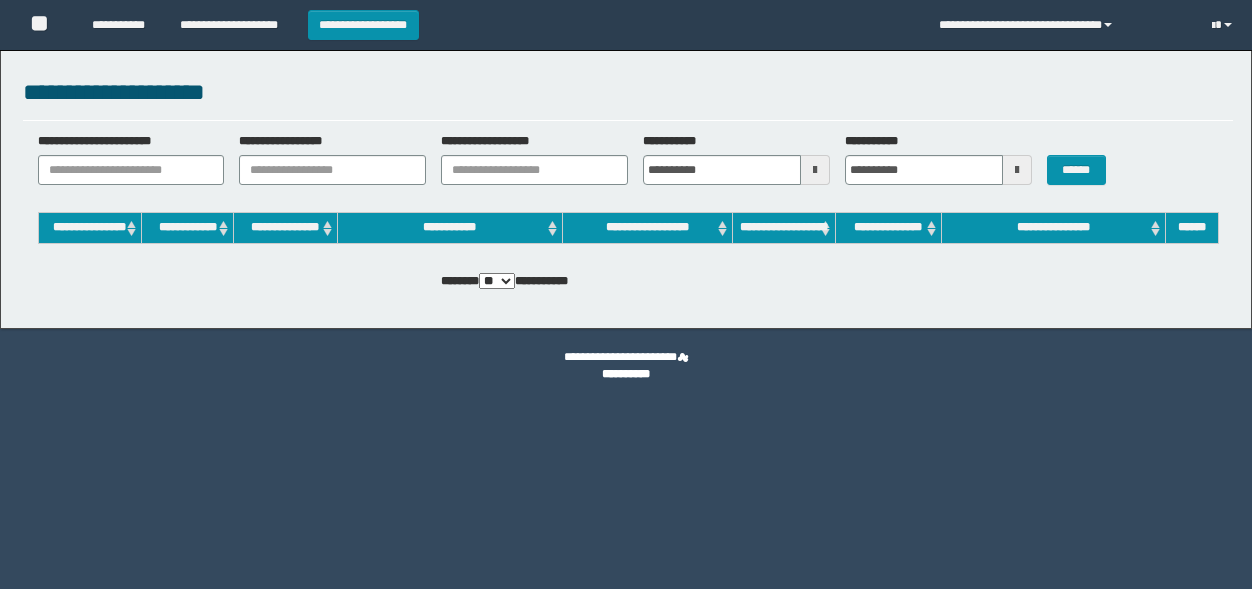 scroll, scrollTop: 0, scrollLeft: 0, axis: both 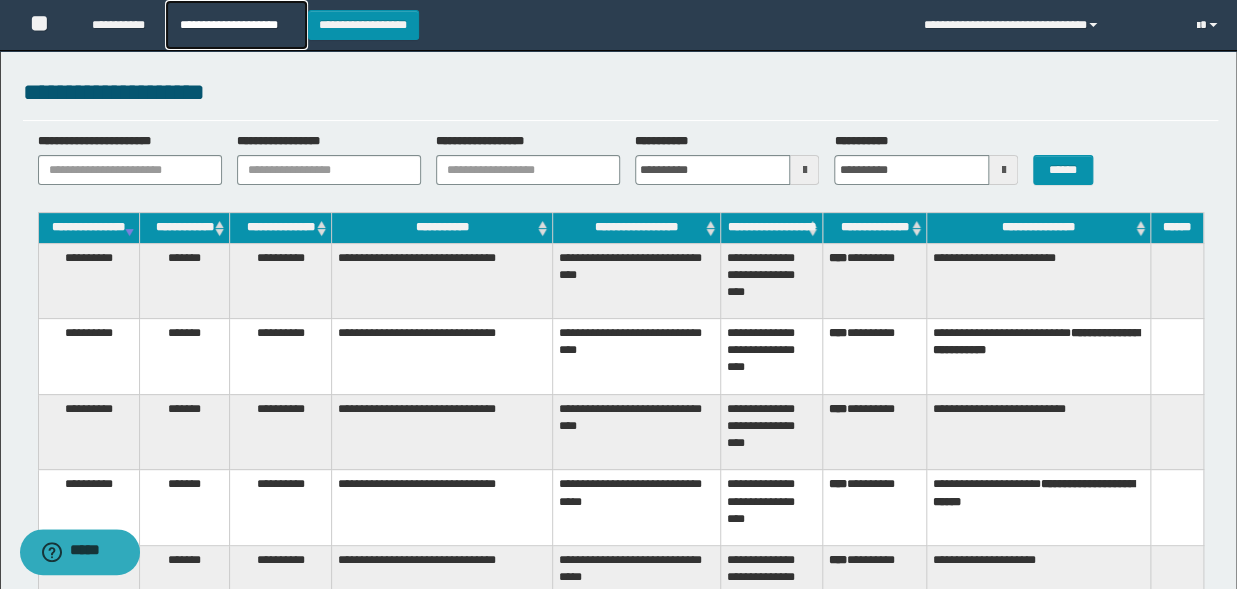 click on "**********" at bounding box center [236, 25] 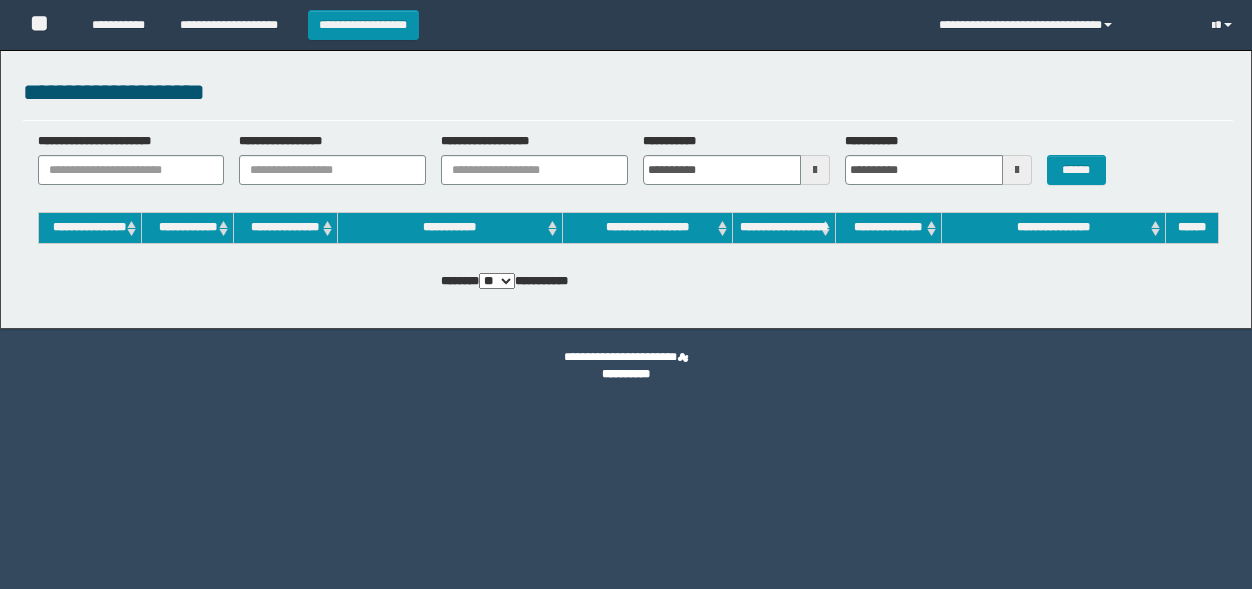 scroll, scrollTop: 0, scrollLeft: 0, axis: both 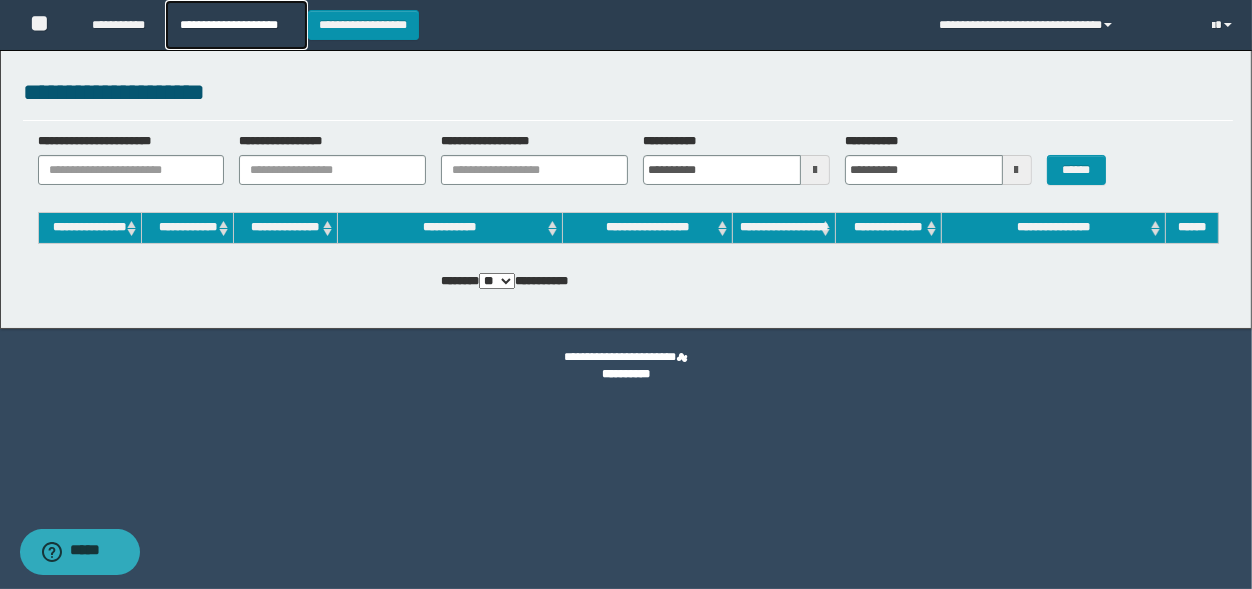 click on "**********" at bounding box center [236, 25] 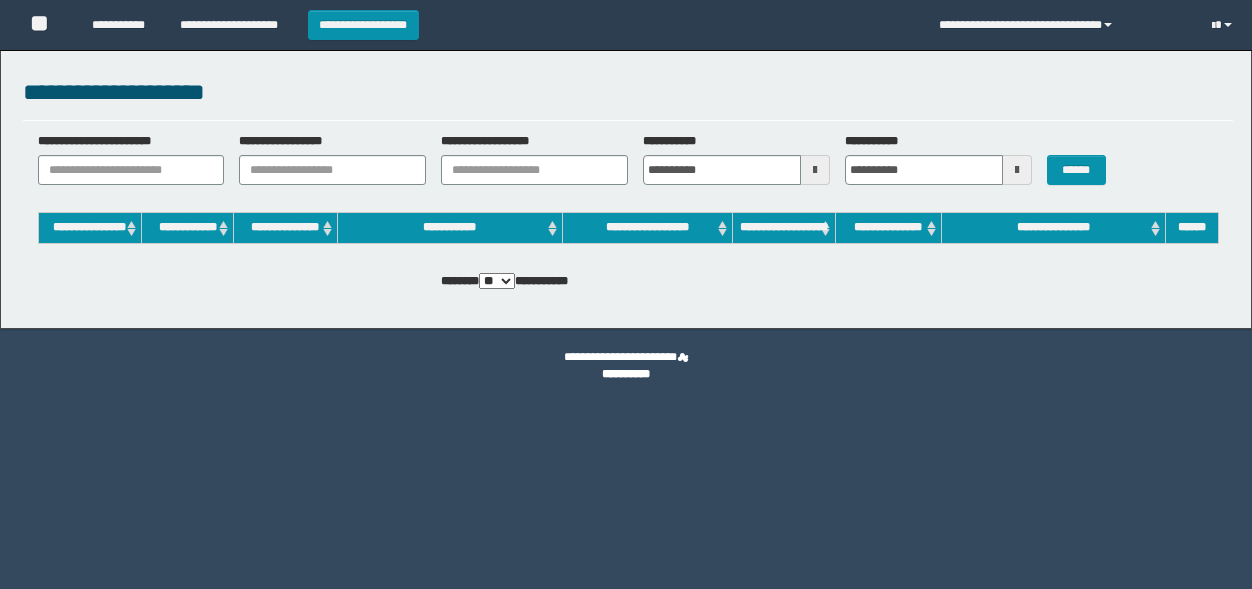 scroll, scrollTop: 0, scrollLeft: 0, axis: both 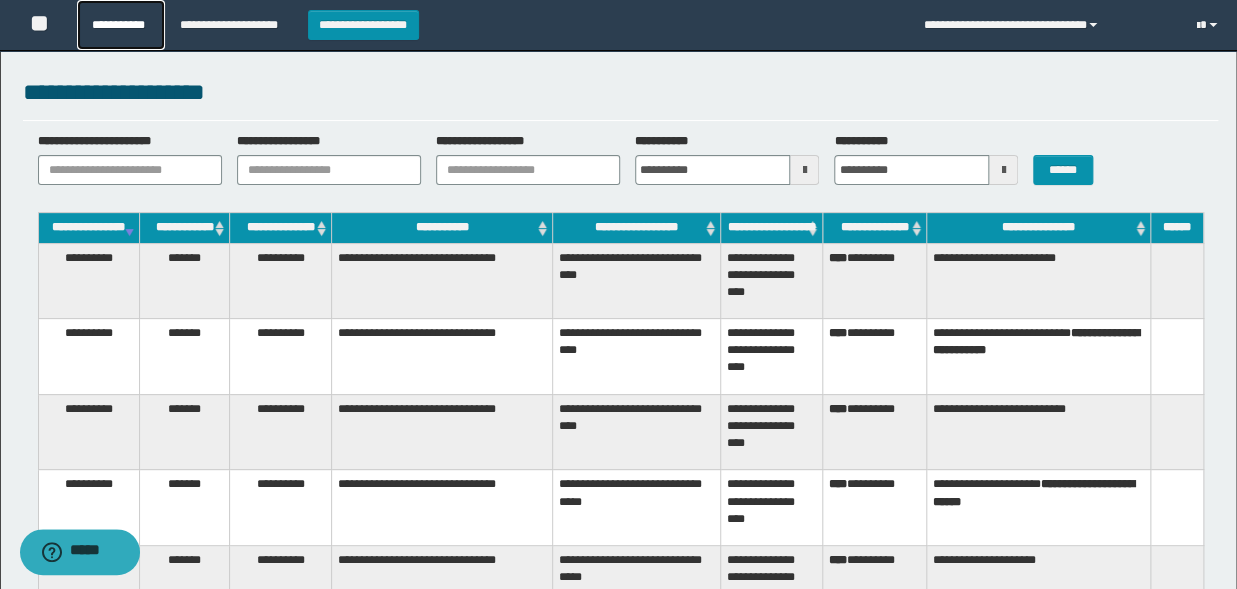 click on "**********" at bounding box center (121, 25) 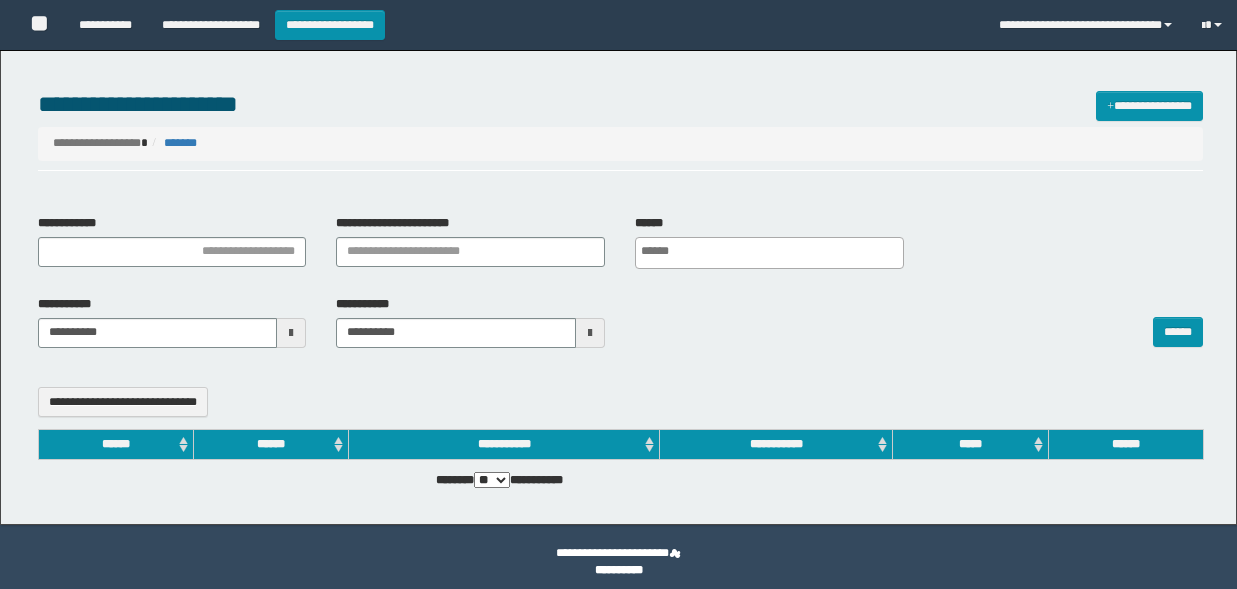 select 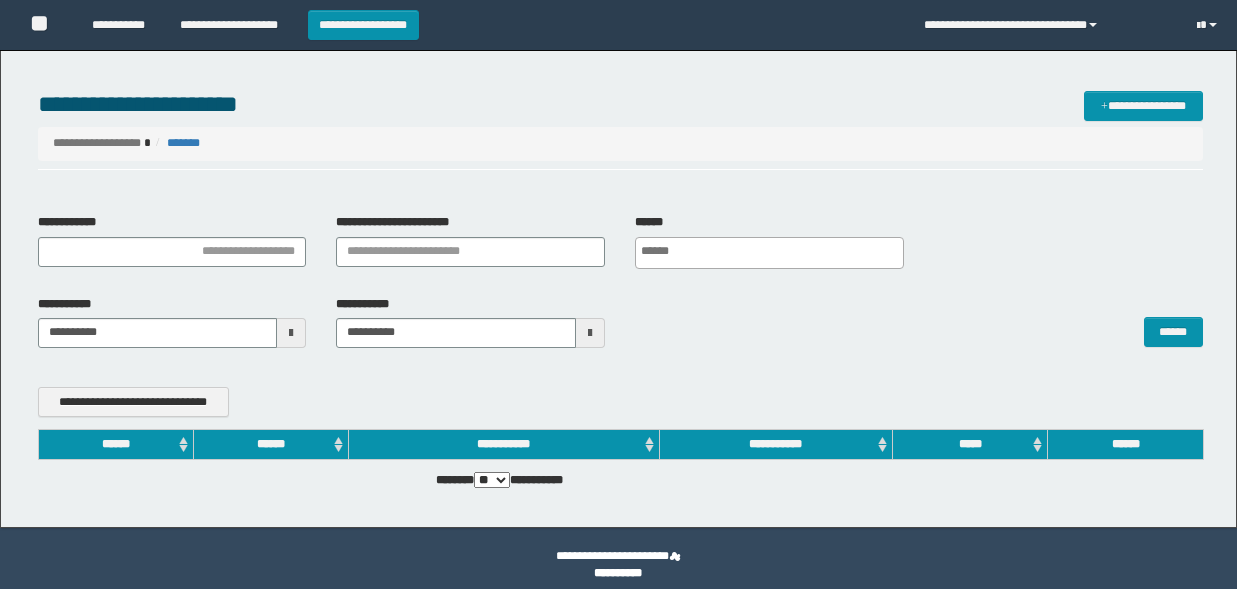scroll, scrollTop: 0, scrollLeft: 0, axis: both 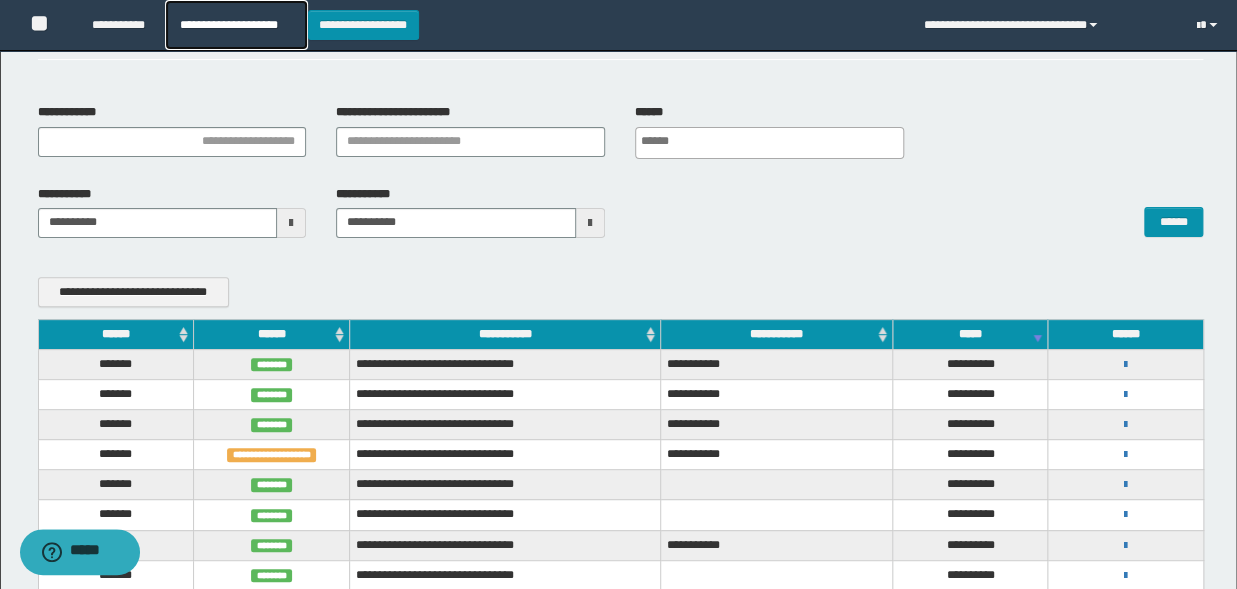 click on "**********" at bounding box center (236, 25) 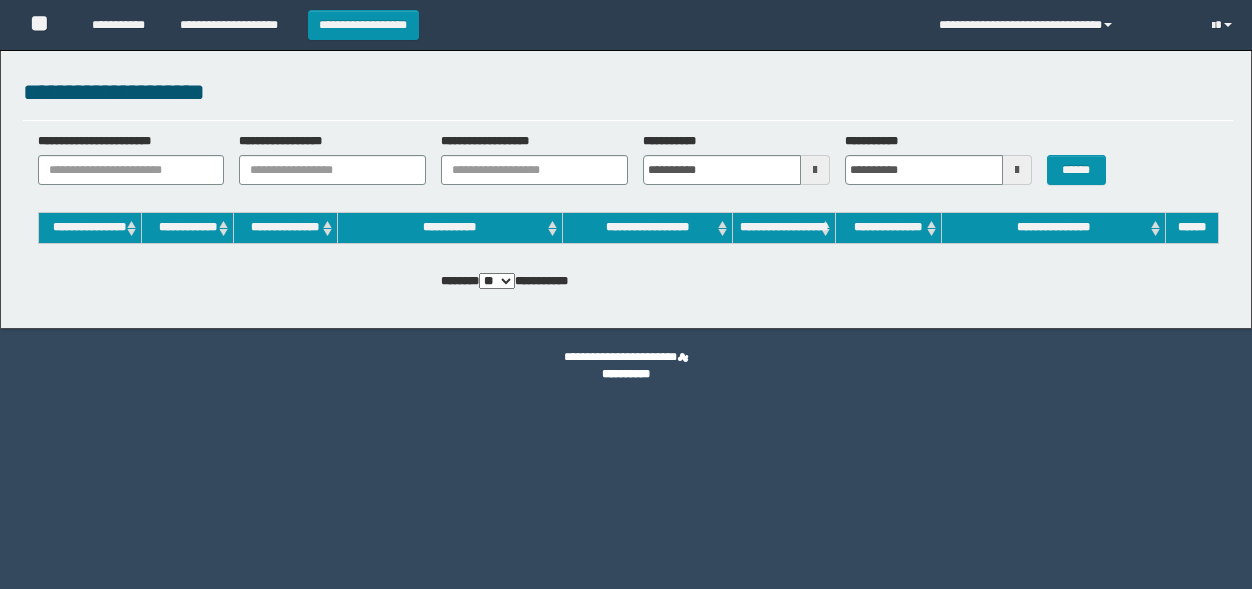 scroll, scrollTop: 0, scrollLeft: 0, axis: both 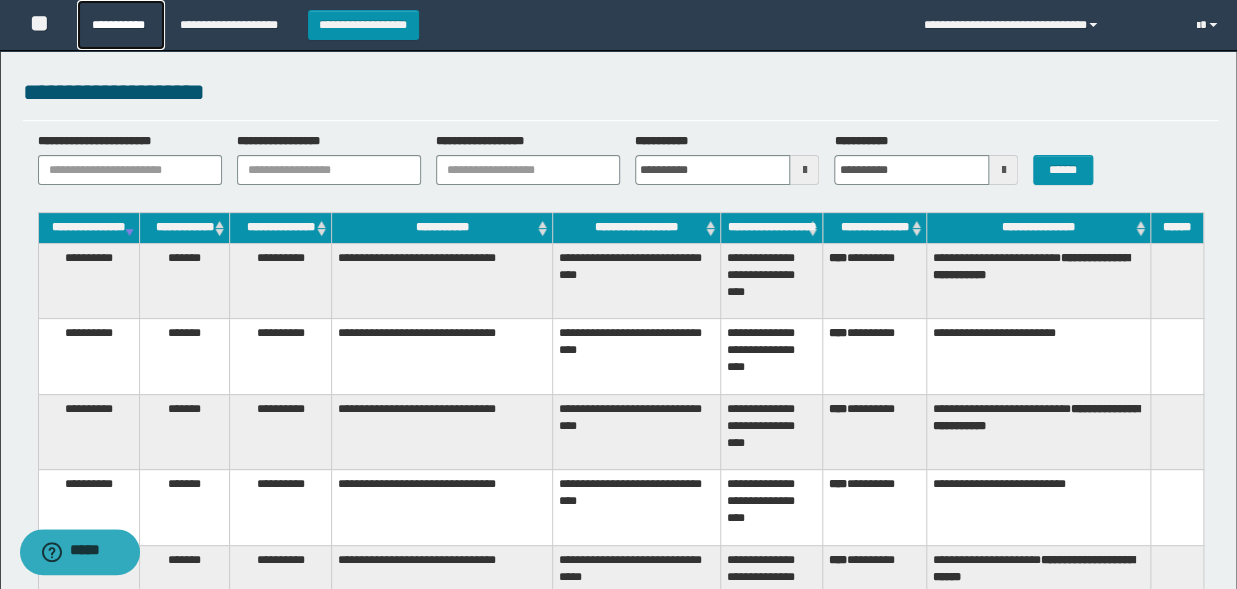 click on "**********" at bounding box center (121, 25) 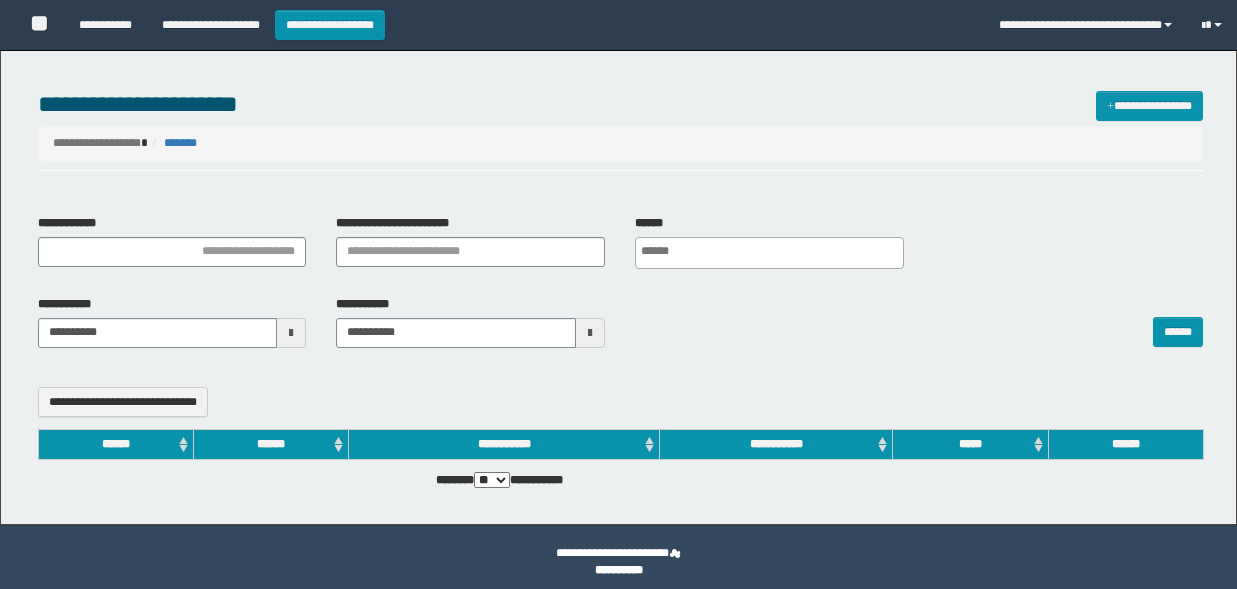 select 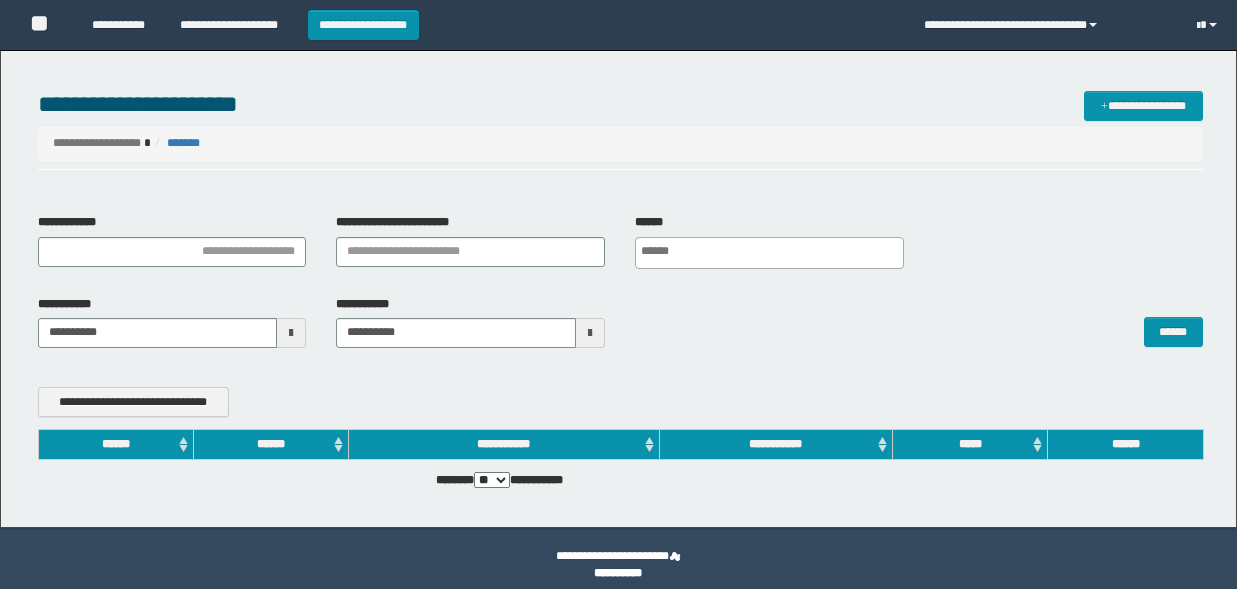 scroll, scrollTop: 0, scrollLeft: 0, axis: both 